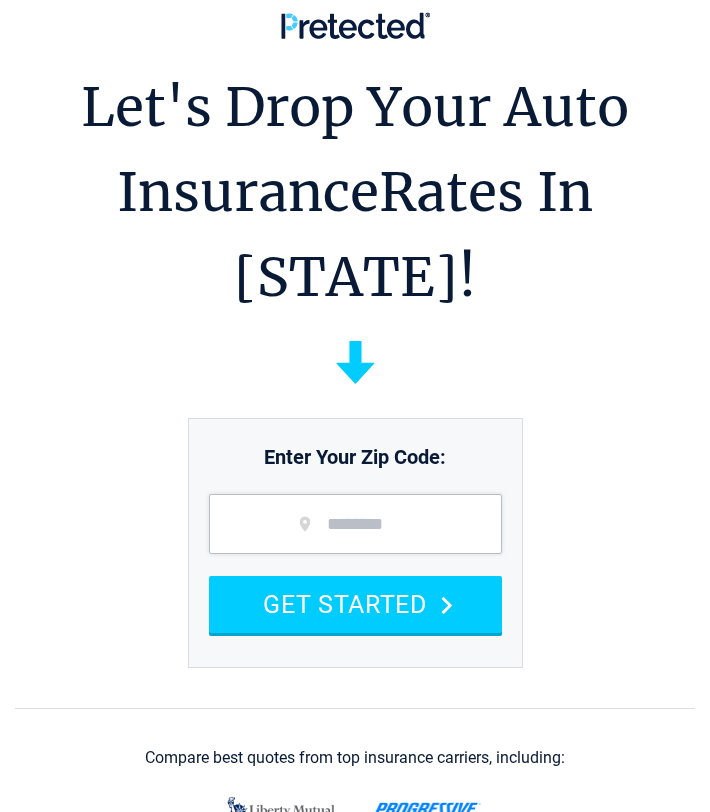 scroll, scrollTop: 0, scrollLeft: 0, axis: both 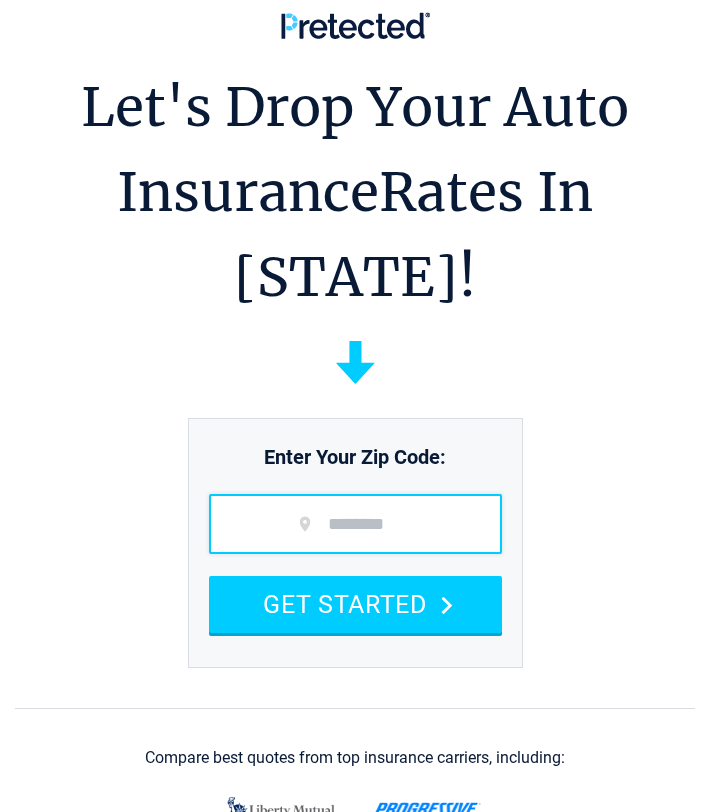 click at bounding box center [355, 524] 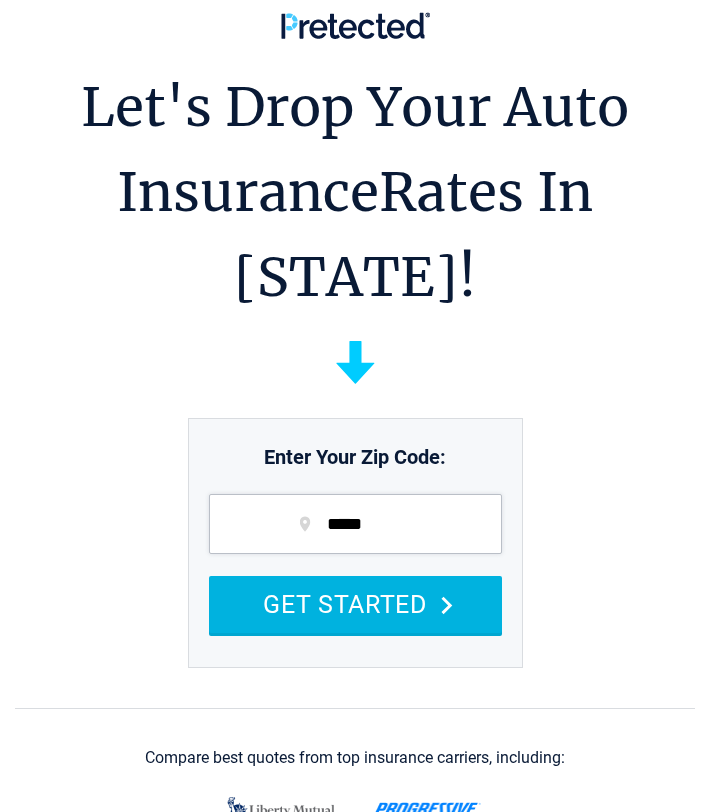 type on "*****" 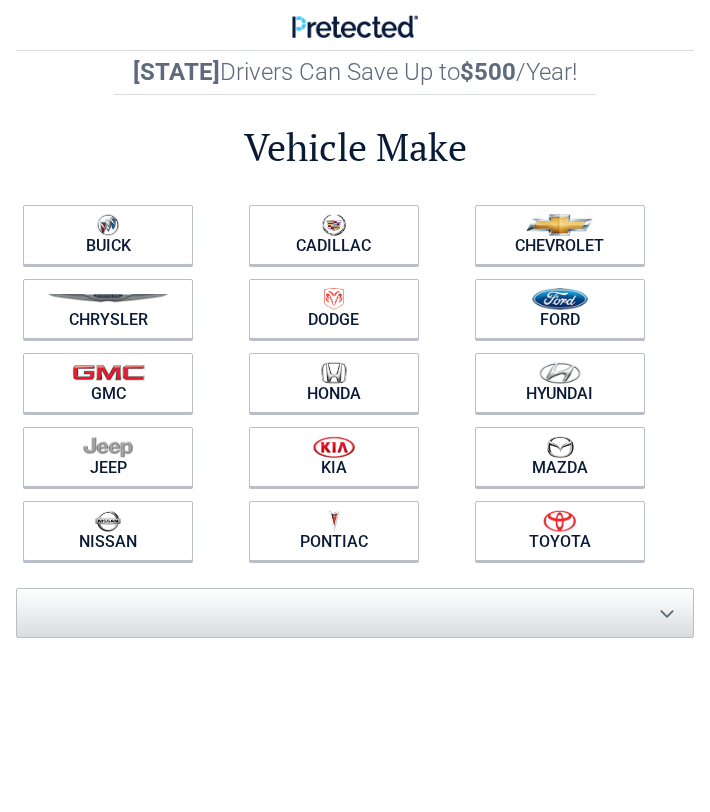 scroll, scrollTop: 0, scrollLeft: 0, axis: both 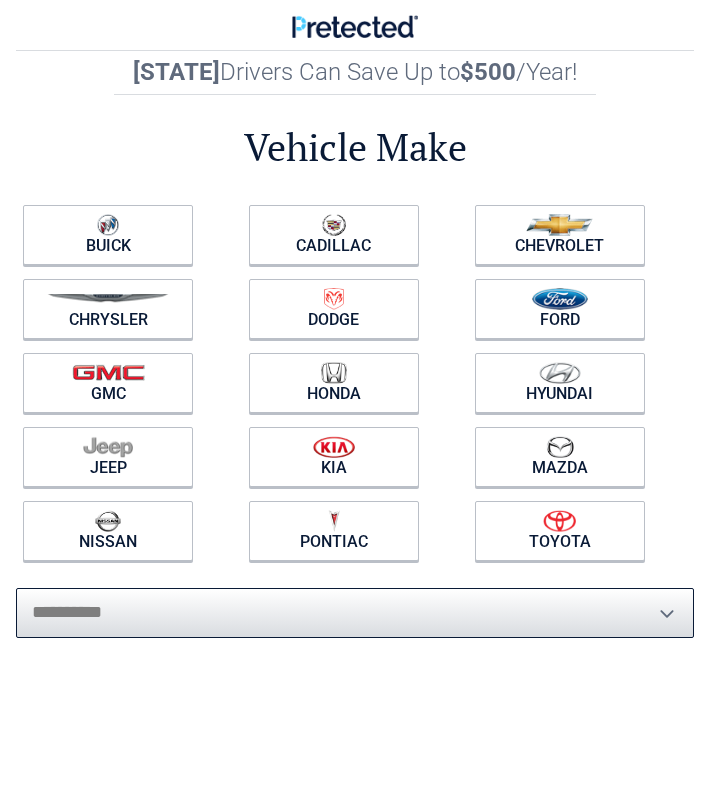 click on "**********" at bounding box center (355, 613) 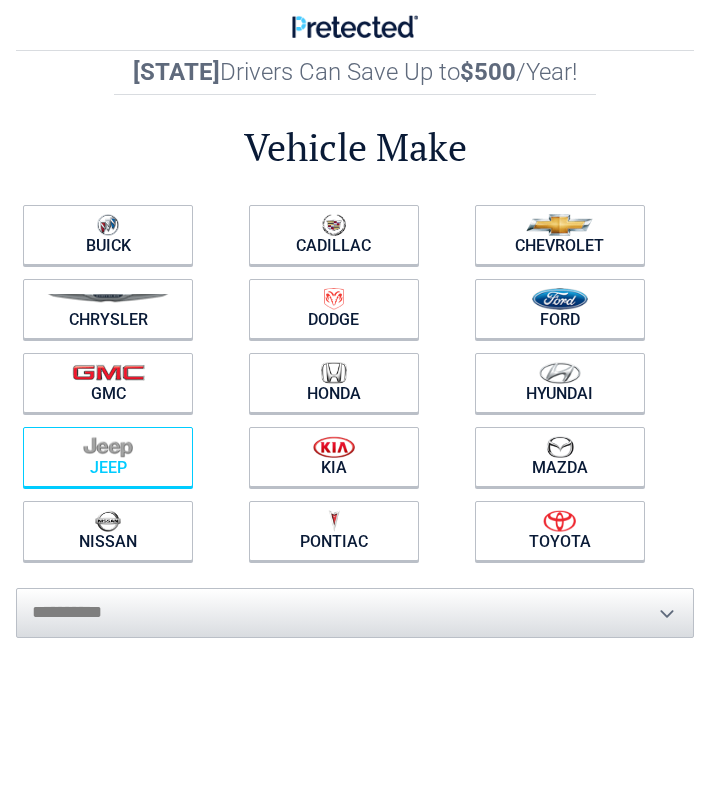 click at bounding box center (108, 447) 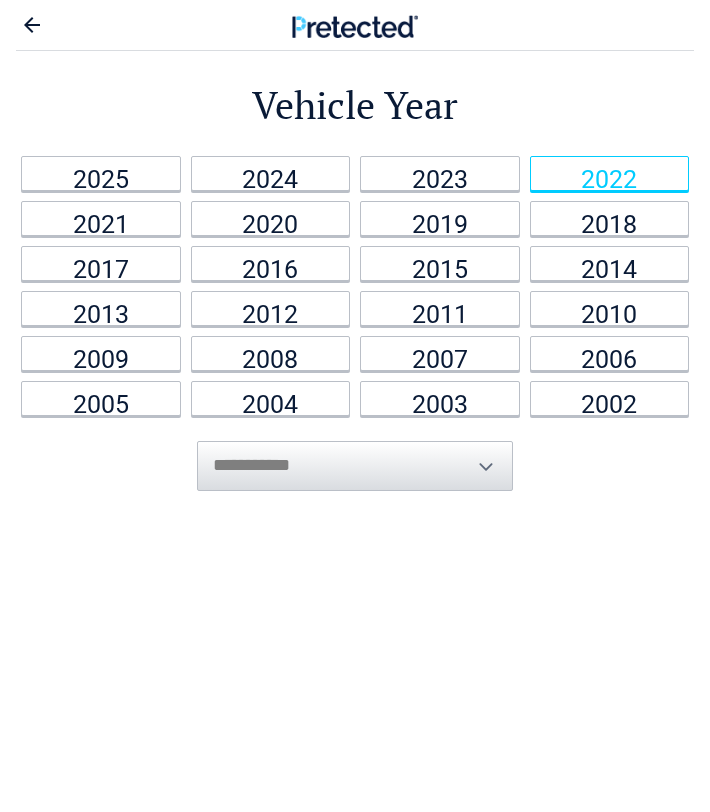 click on "2022" at bounding box center [610, 173] 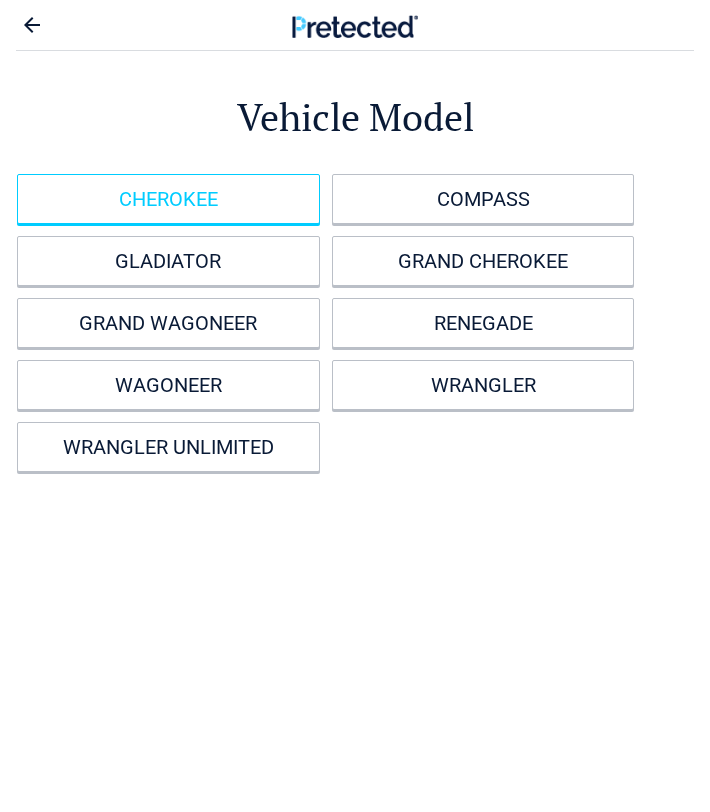 click on "CHEROKEE" at bounding box center [168, 199] 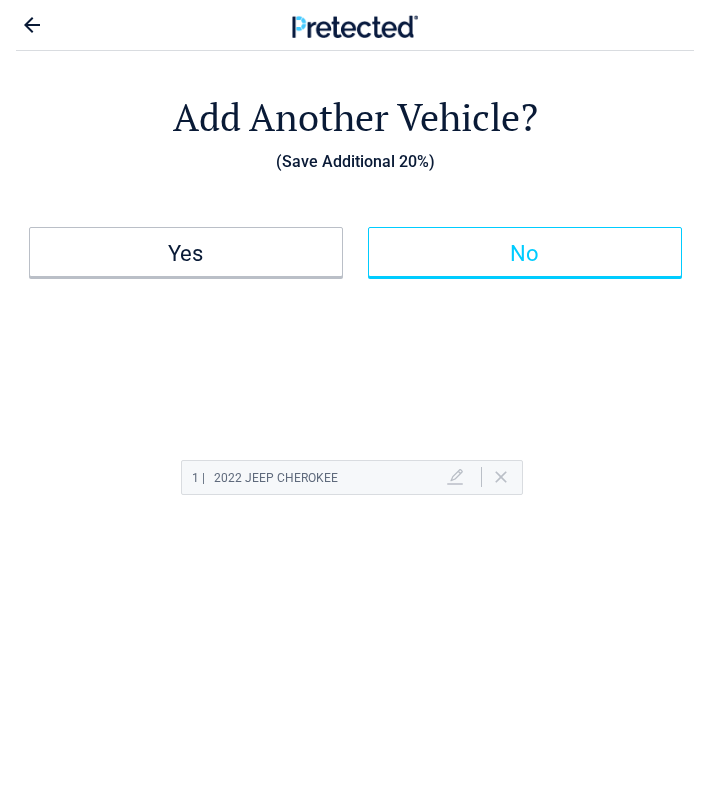 click on "No" at bounding box center (525, 254) 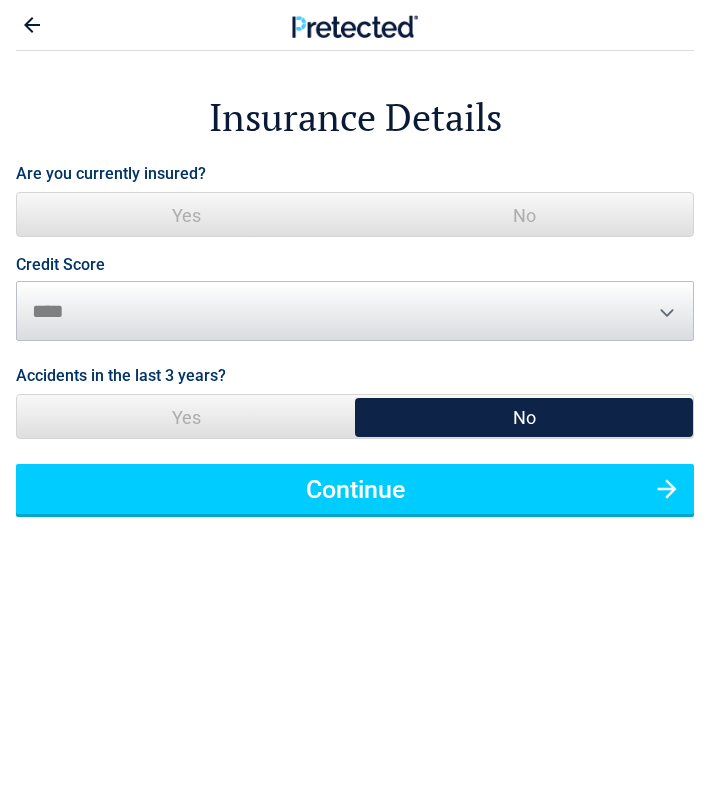 drag, startPoint x: 329, startPoint y: 212, endPoint x: 411, endPoint y: 212, distance: 82 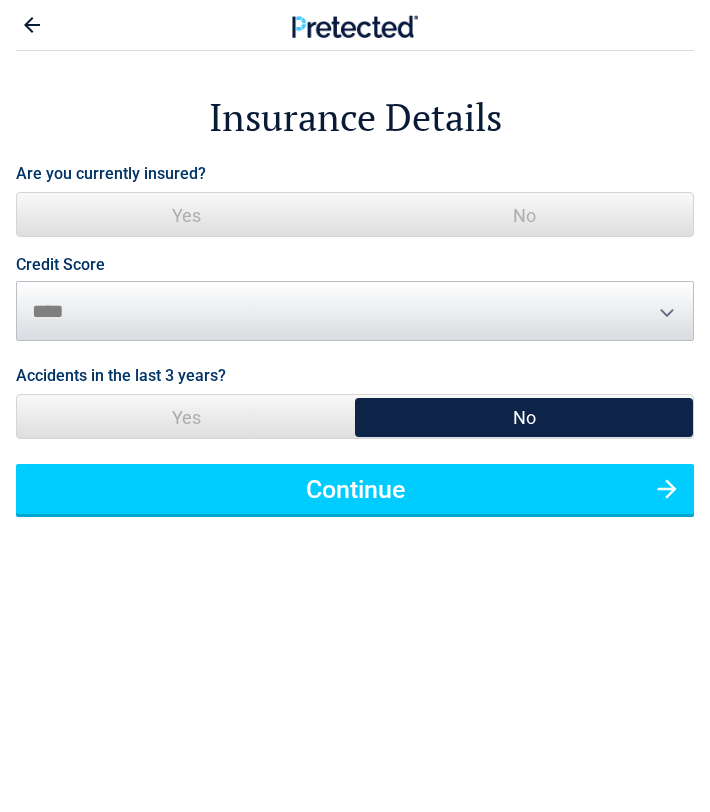 click on "Yes" at bounding box center [186, 215] 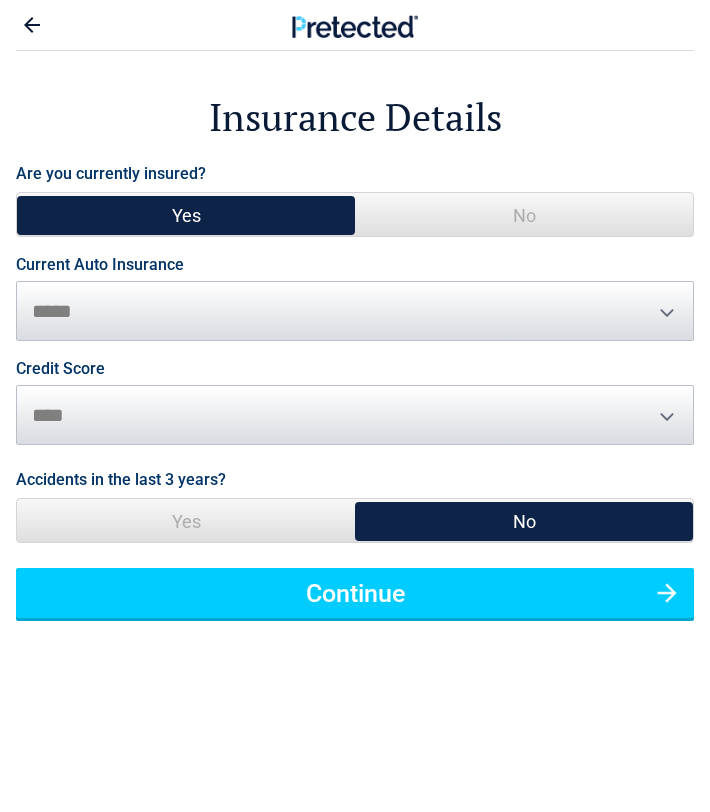 click on "No" at bounding box center [524, 215] 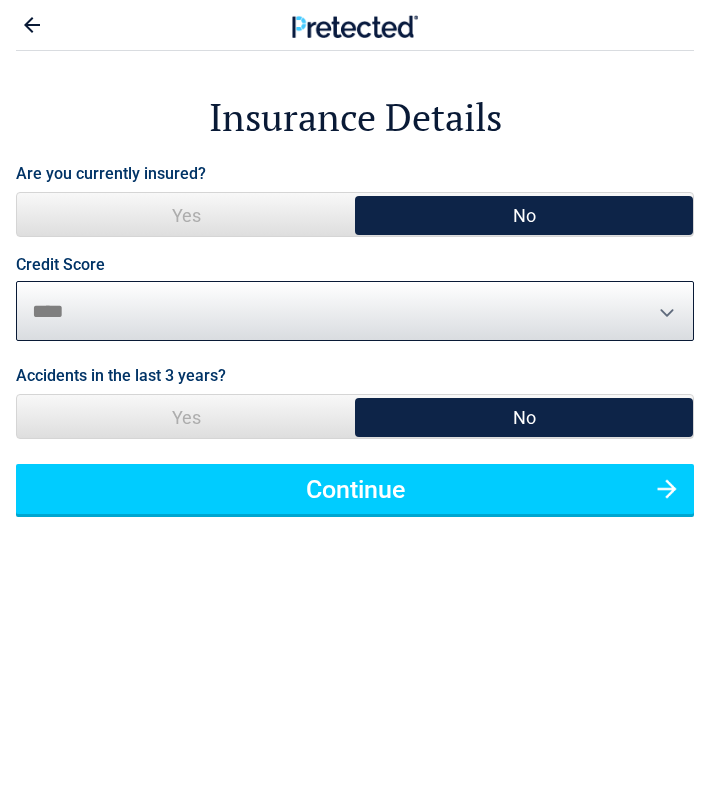 click on "*********
****
*******
****" at bounding box center (355, 311) 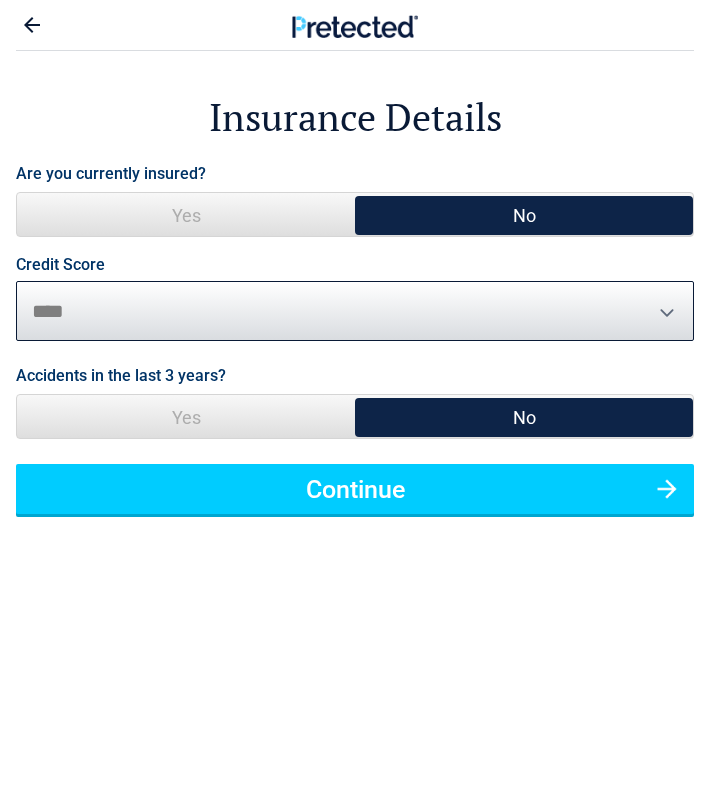 select on "*******" 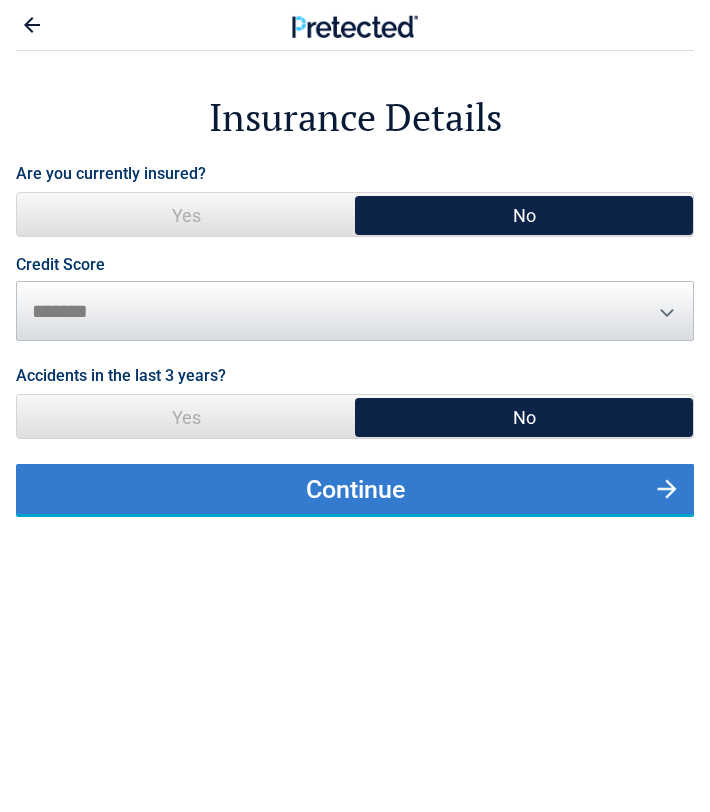 click on "Continue" at bounding box center (355, 489) 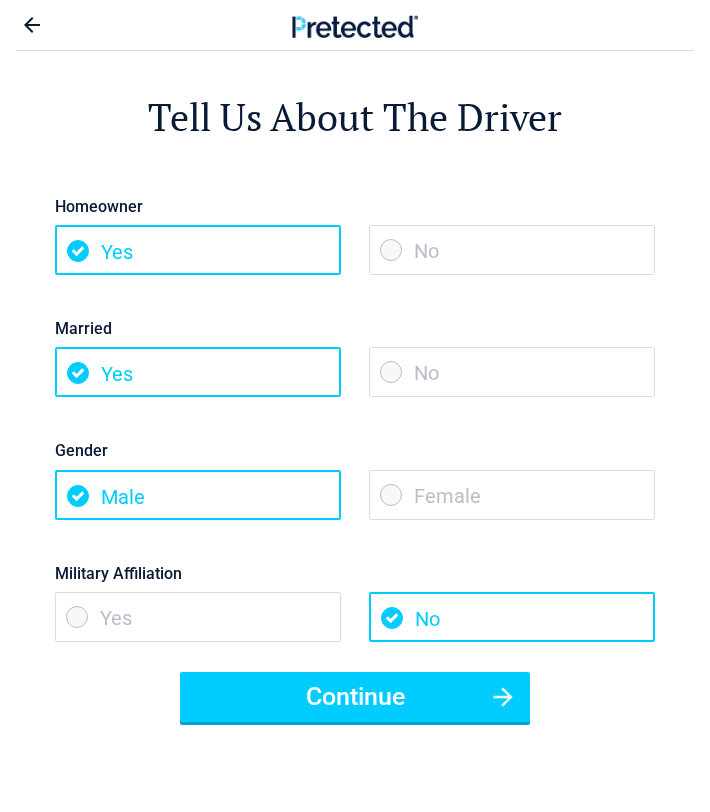 click on "No" at bounding box center (512, 250) 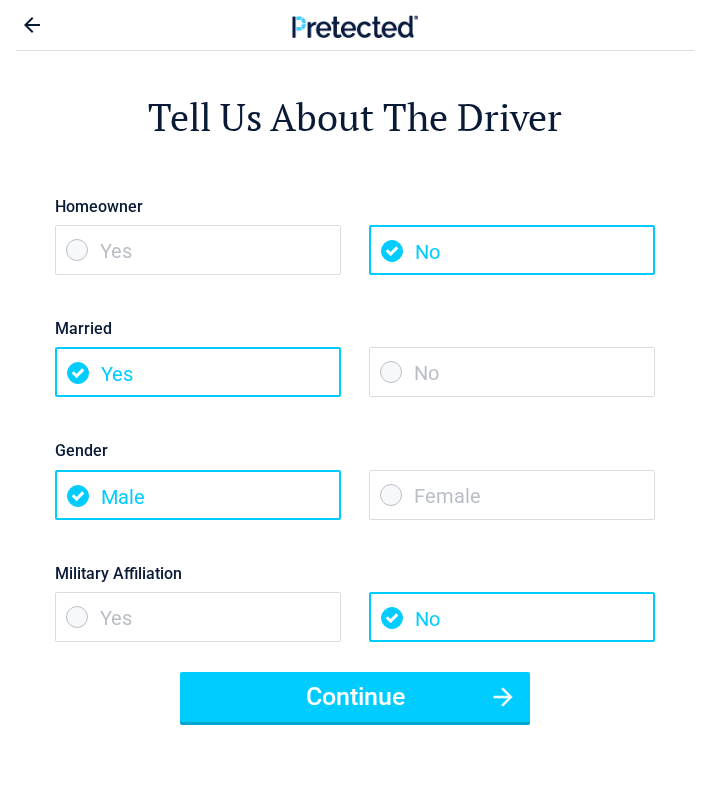 click on "No" at bounding box center [512, 372] 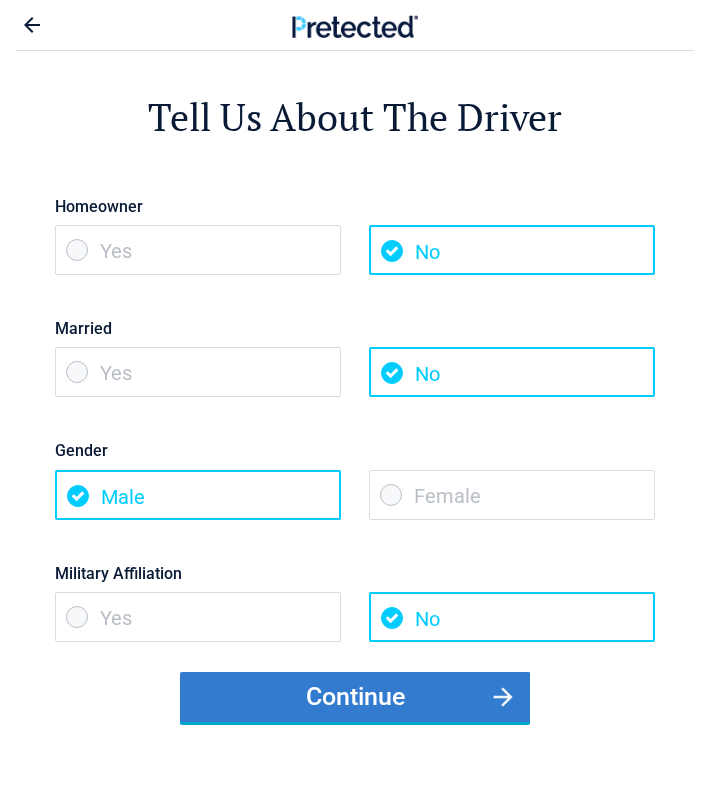 click on "Continue" at bounding box center [355, 697] 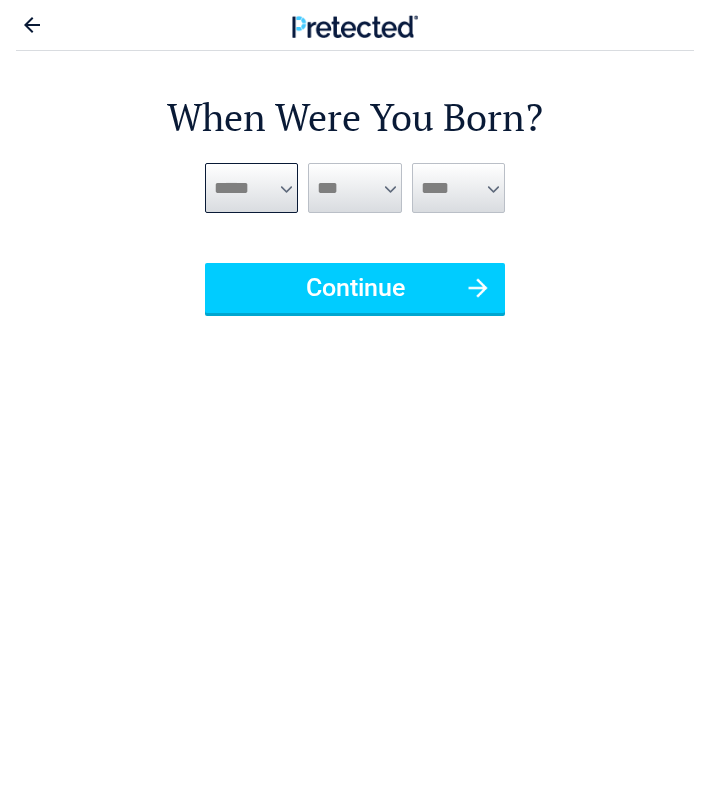click on "*****
***
***
***
***
***
***
***
***
***
***
***
***" at bounding box center (251, 188) 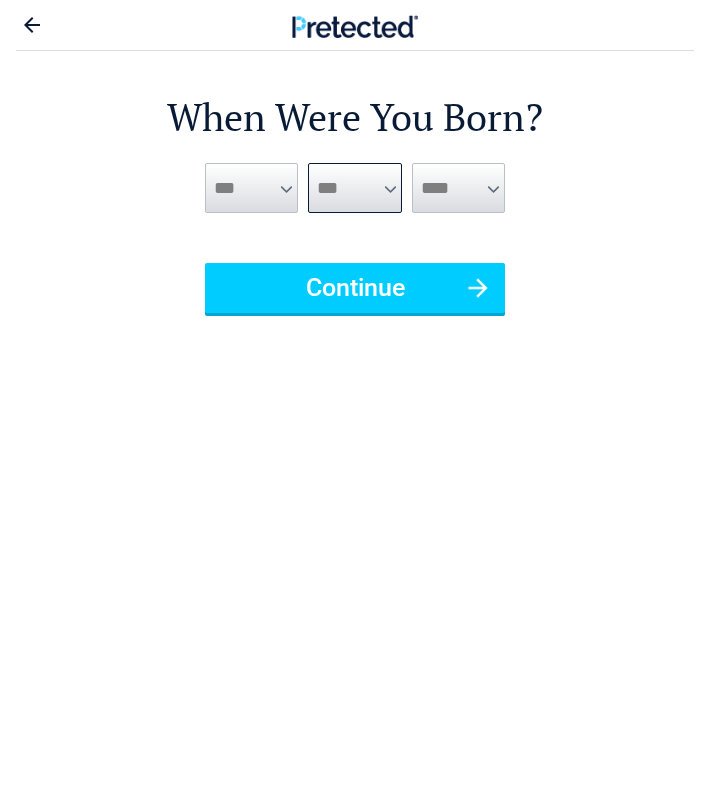 click on "*** * * * * * * * * * ** ** ** ** ** ** ** ** ** ** ** ** ** ** ** ** ** ** ** ** ** **" at bounding box center (354, 188) 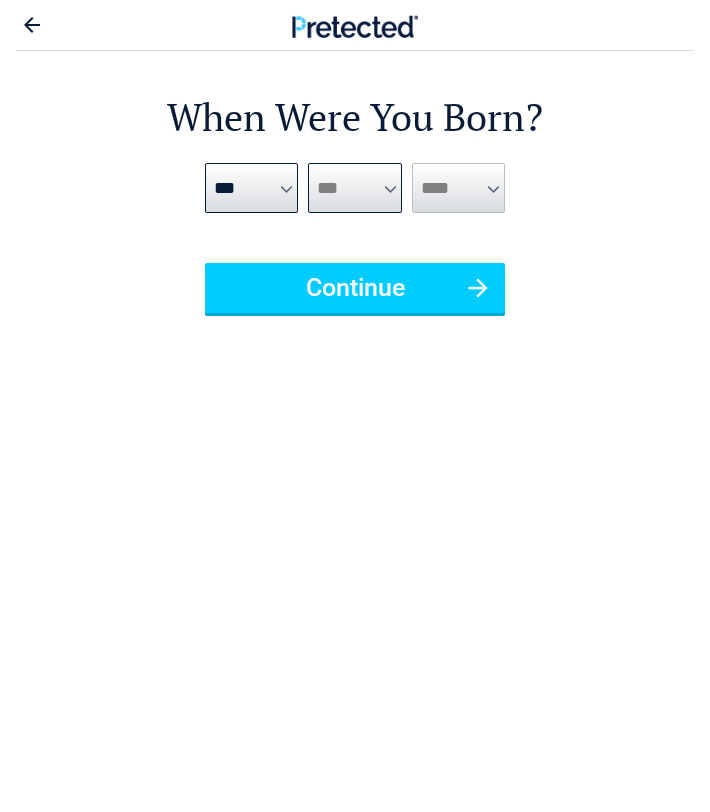 select on "*" 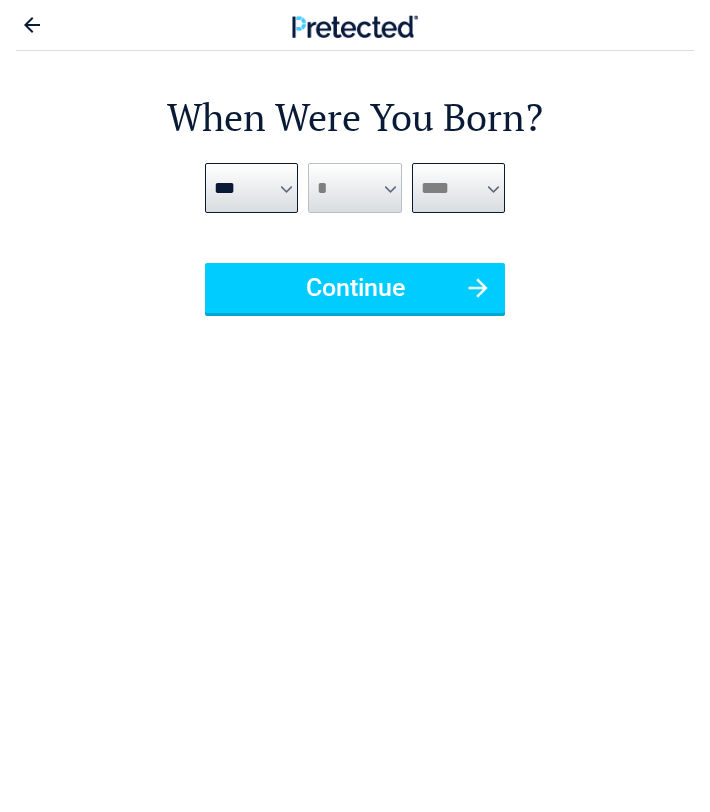 click on "****
****
****
****
****
****
****
****
****
****
****
****
****
****
****
****
****
****
****
****
****
****
****
****
****
****
****
****
****
****
****
****
****
****
****
****
****
****
****
****
****
****
****
****
****
****
****
****
****
****
****
****
****
****
****
****
****
****
****
****
****
****
****
****" at bounding box center (458, 188) 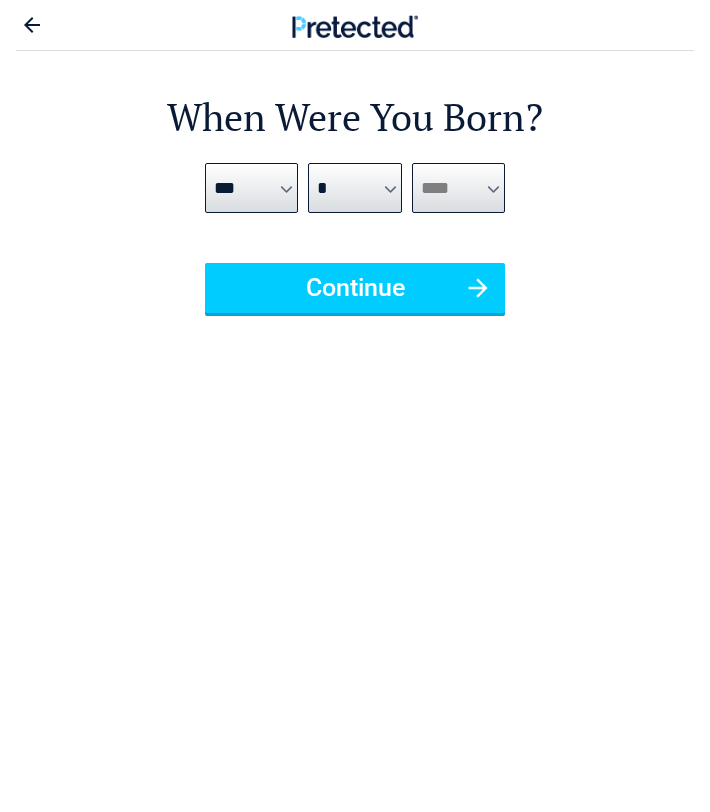 select on "****" 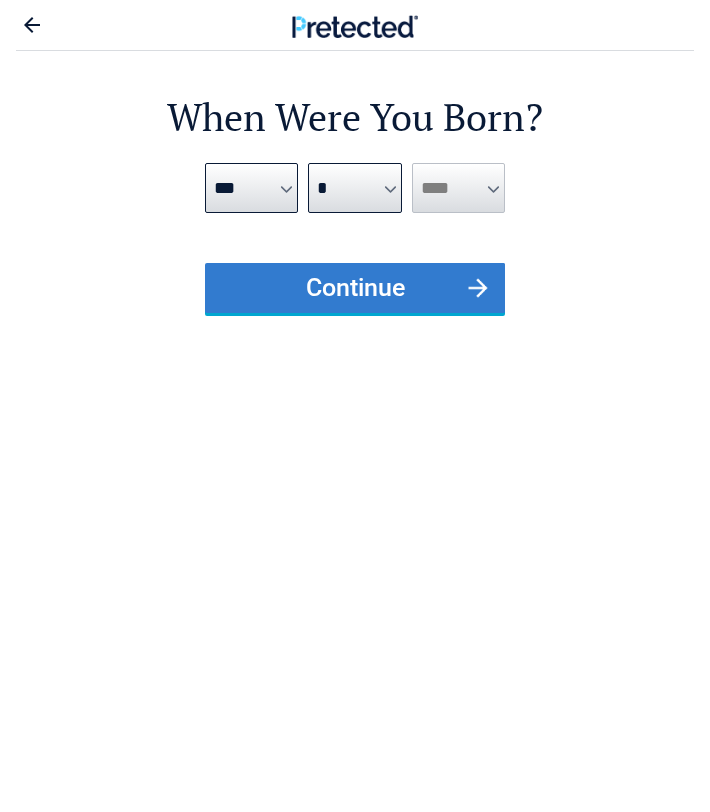 click on "Continue" at bounding box center [355, 288] 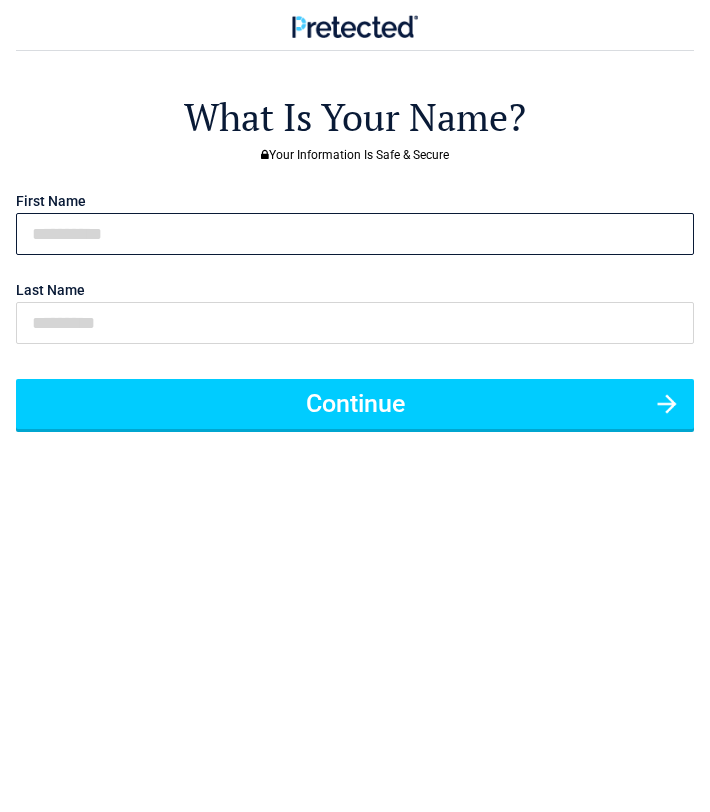 click at bounding box center (355, 234) 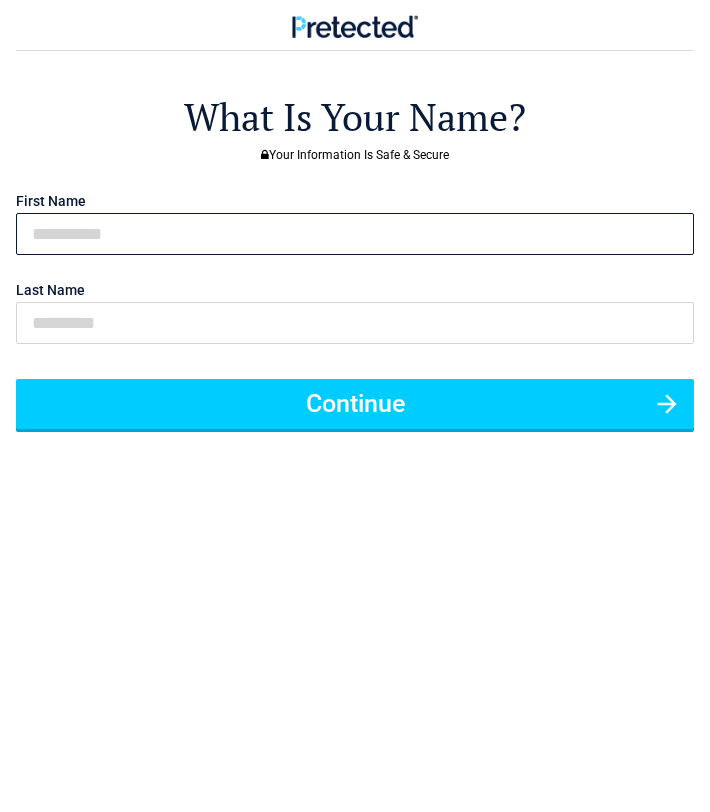 type on "*****" 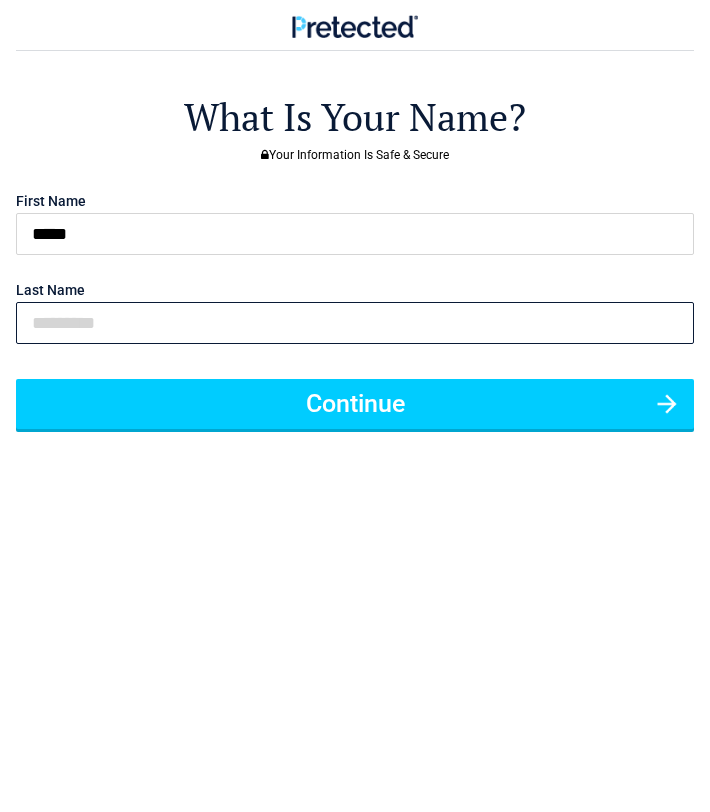 type on "******" 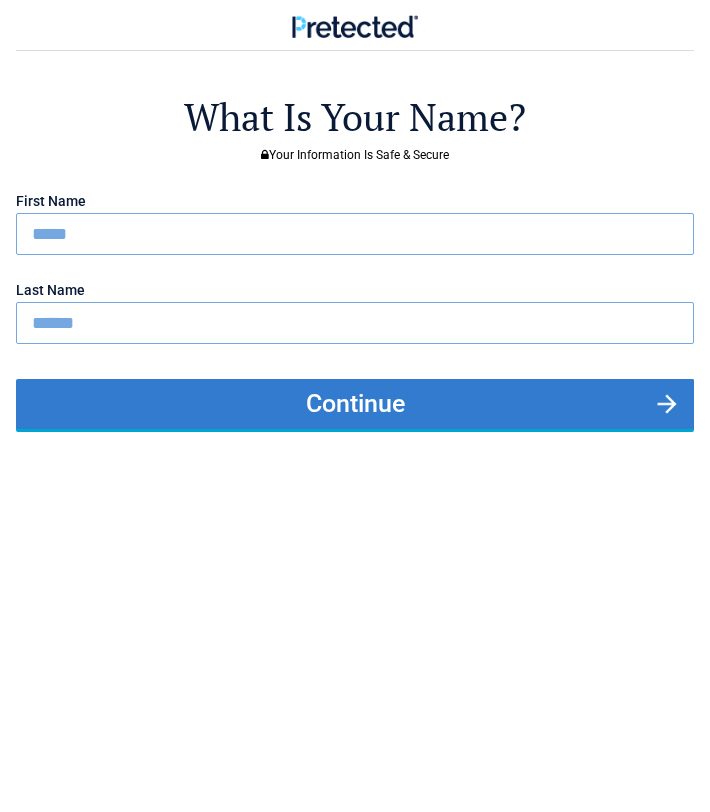 click on "Continue" at bounding box center [355, 404] 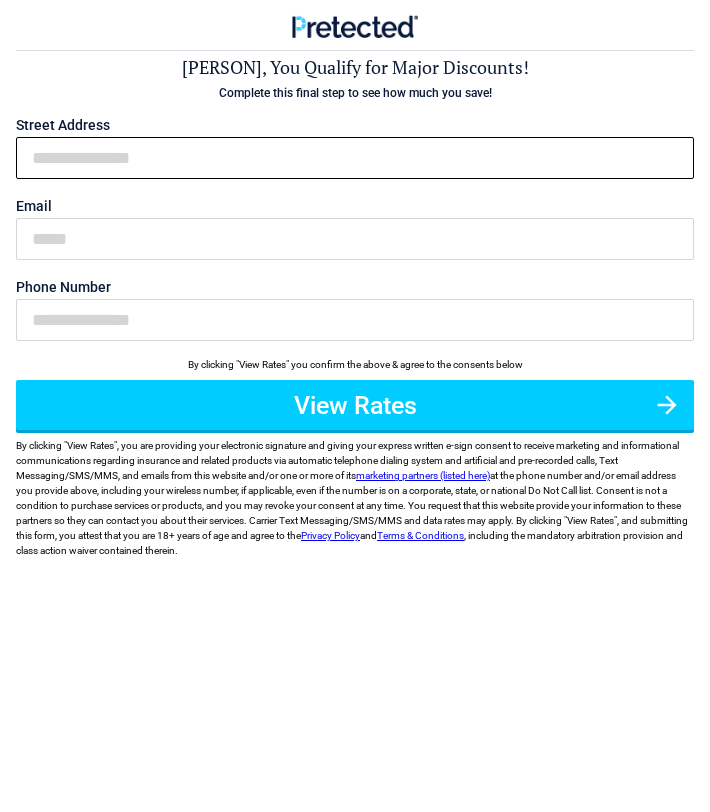 click on "First Name" at bounding box center (355, 158) 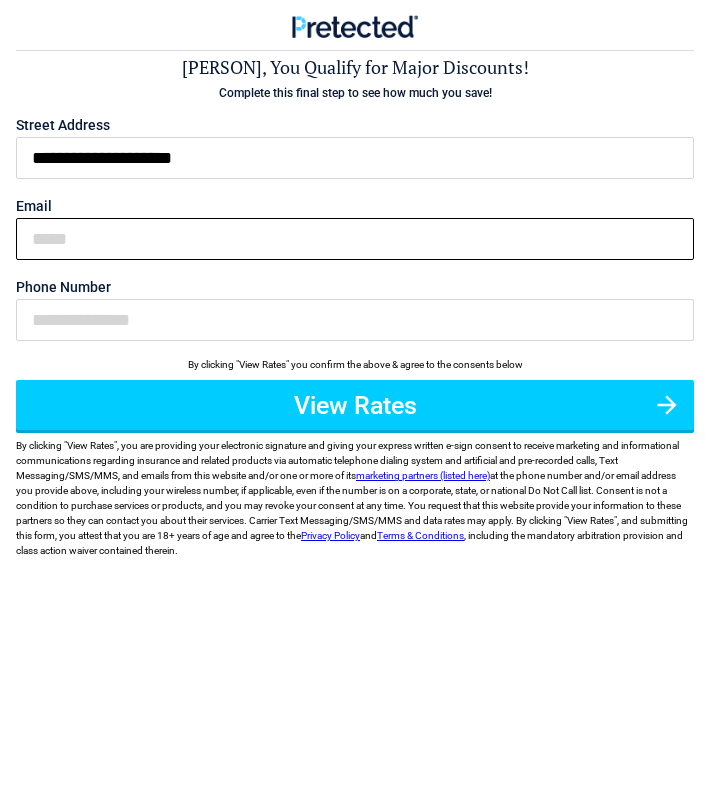 click on "Email" at bounding box center (355, 239) 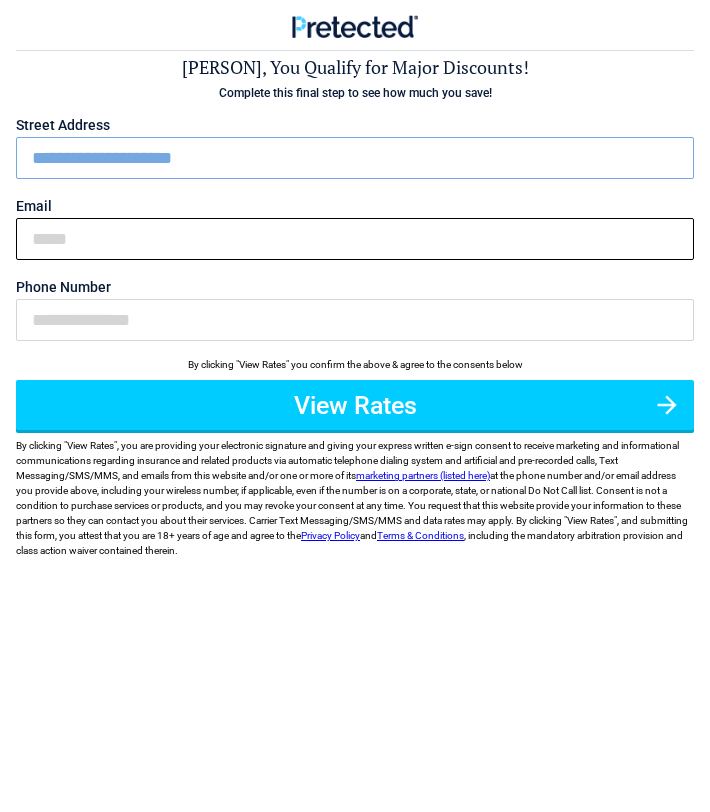type on "**********" 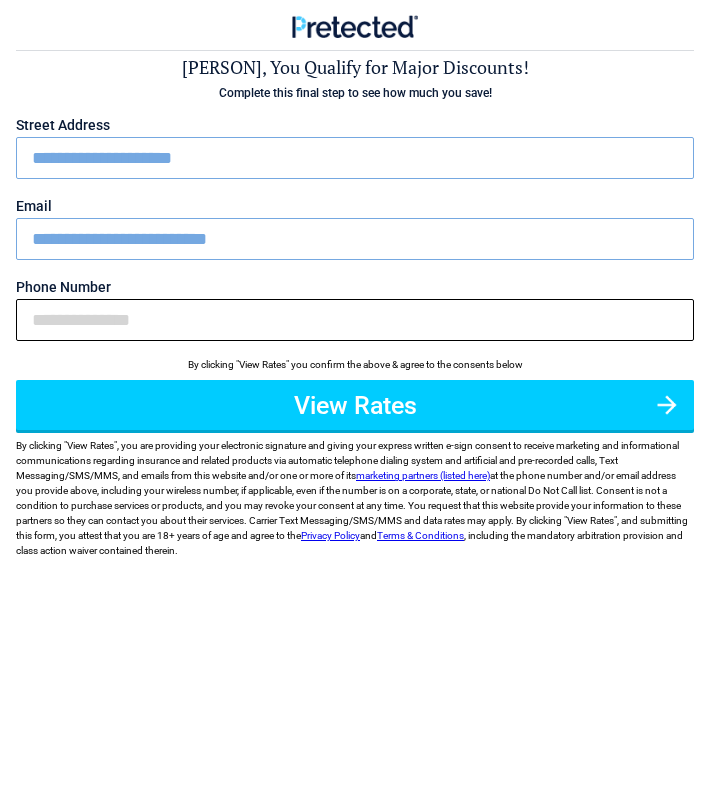 click on "Phone Number" at bounding box center [355, 320] 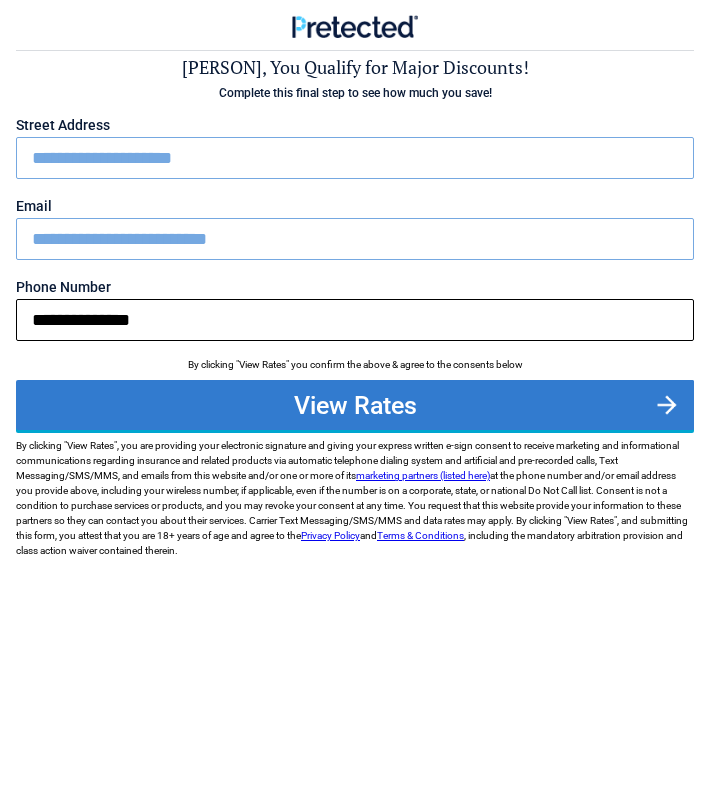 type on "**********" 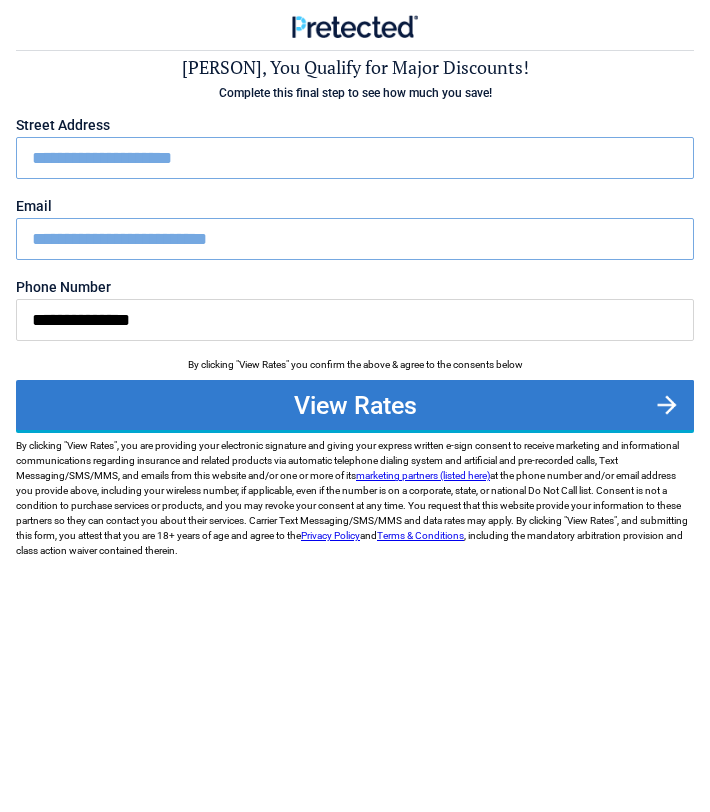 click on "View Rates" at bounding box center [355, 405] 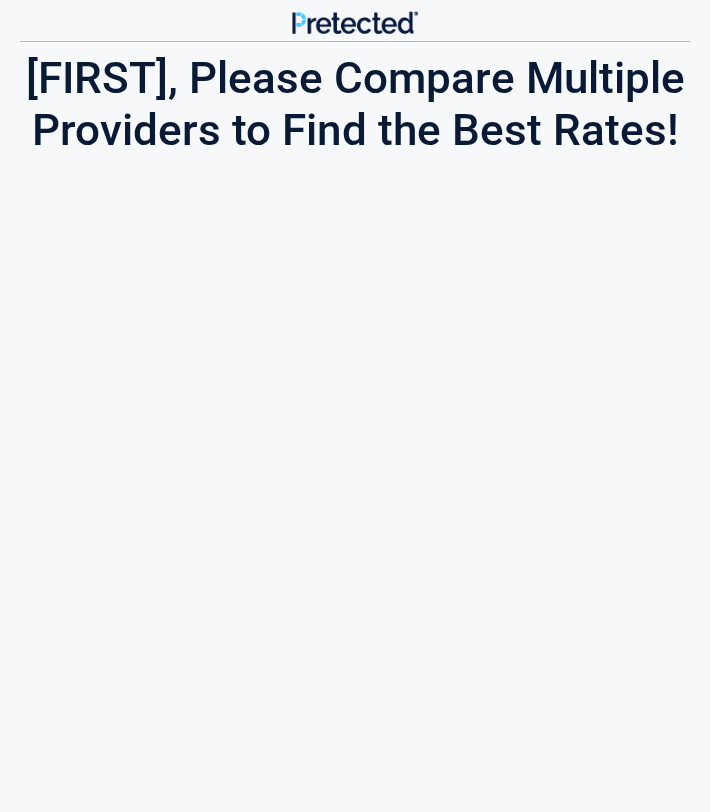 scroll, scrollTop: 0, scrollLeft: 0, axis: both 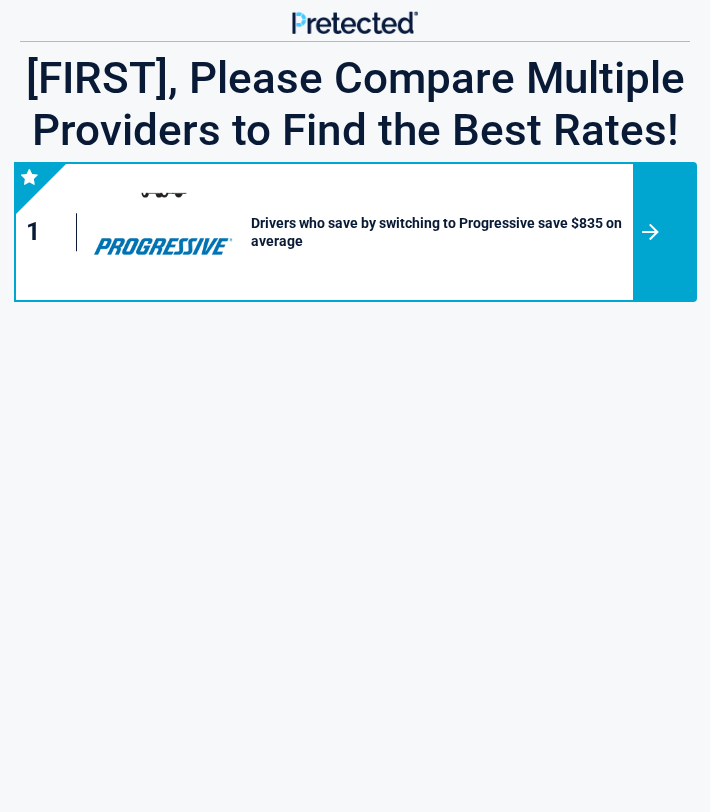 click at bounding box center (664, 232) 